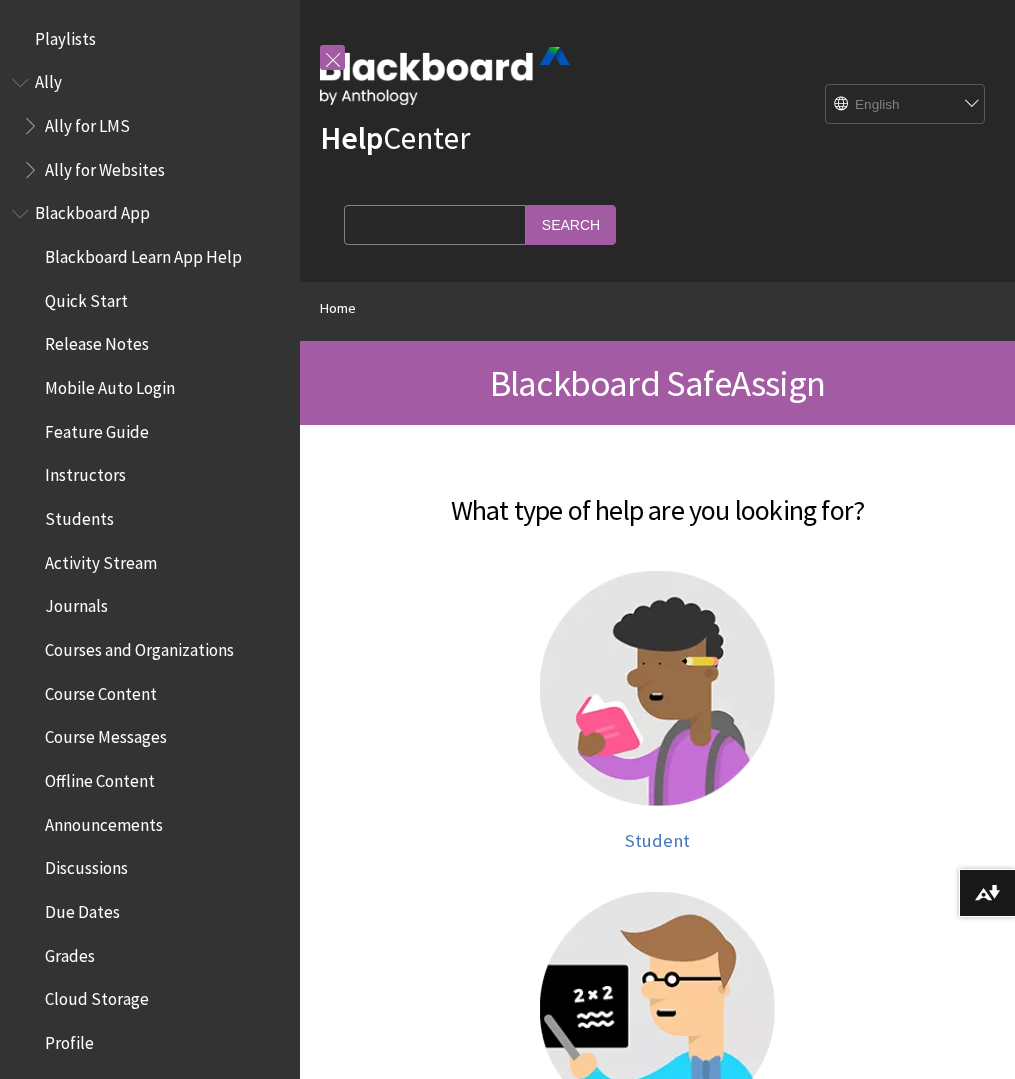 scroll, scrollTop: 0, scrollLeft: 0, axis: both 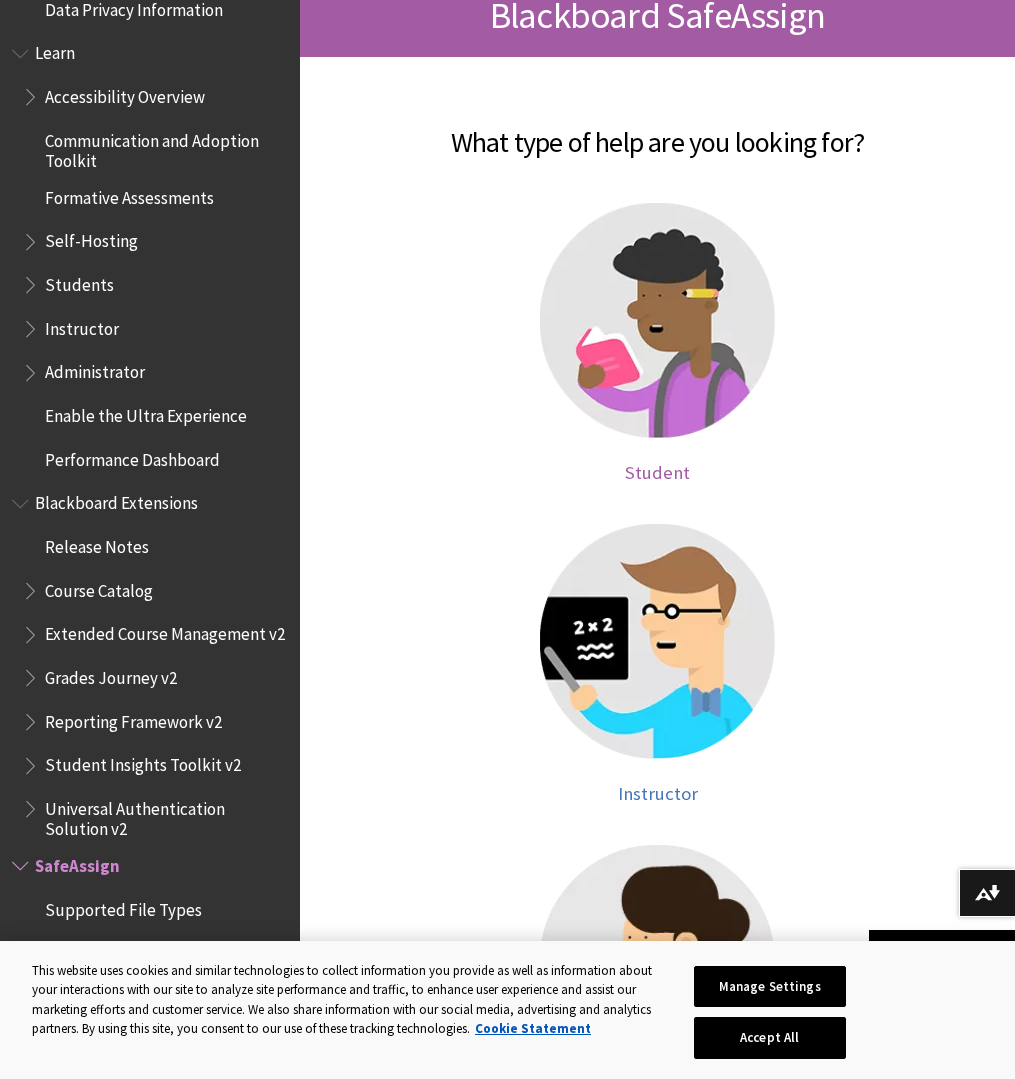 click at bounding box center [657, 320] 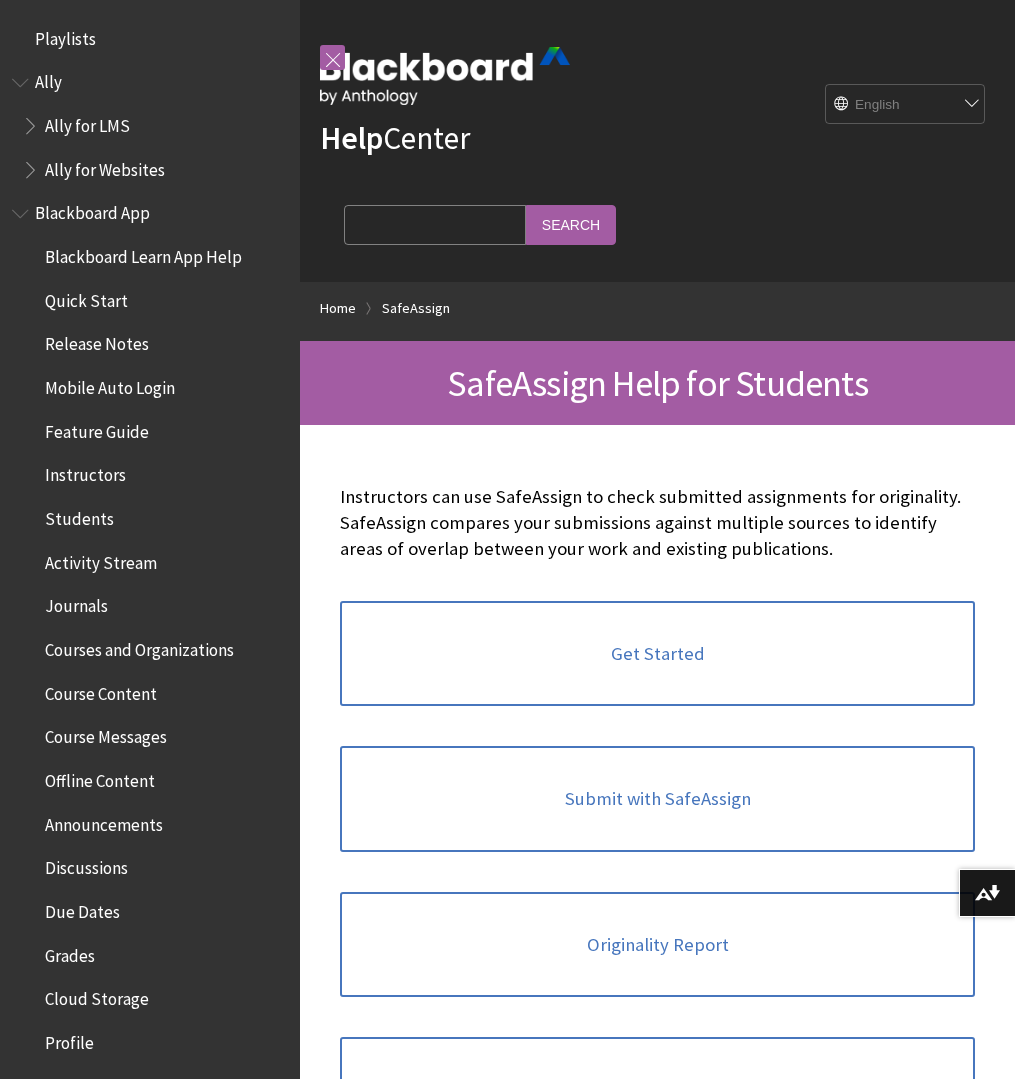 scroll, scrollTop: 0, scrollLeft: 0, axis: both 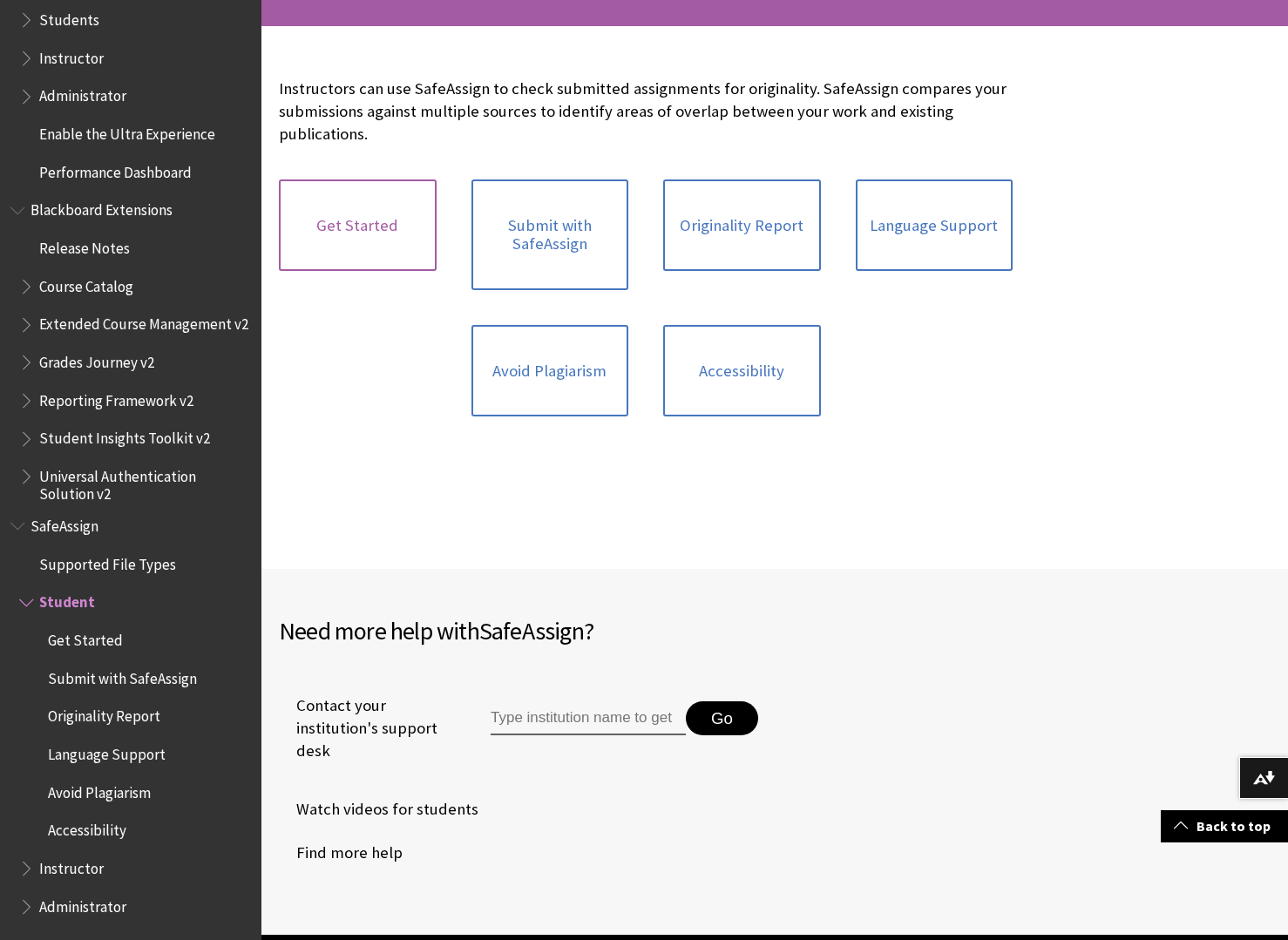 click on "Get Started" at bounding box center [357, 226] 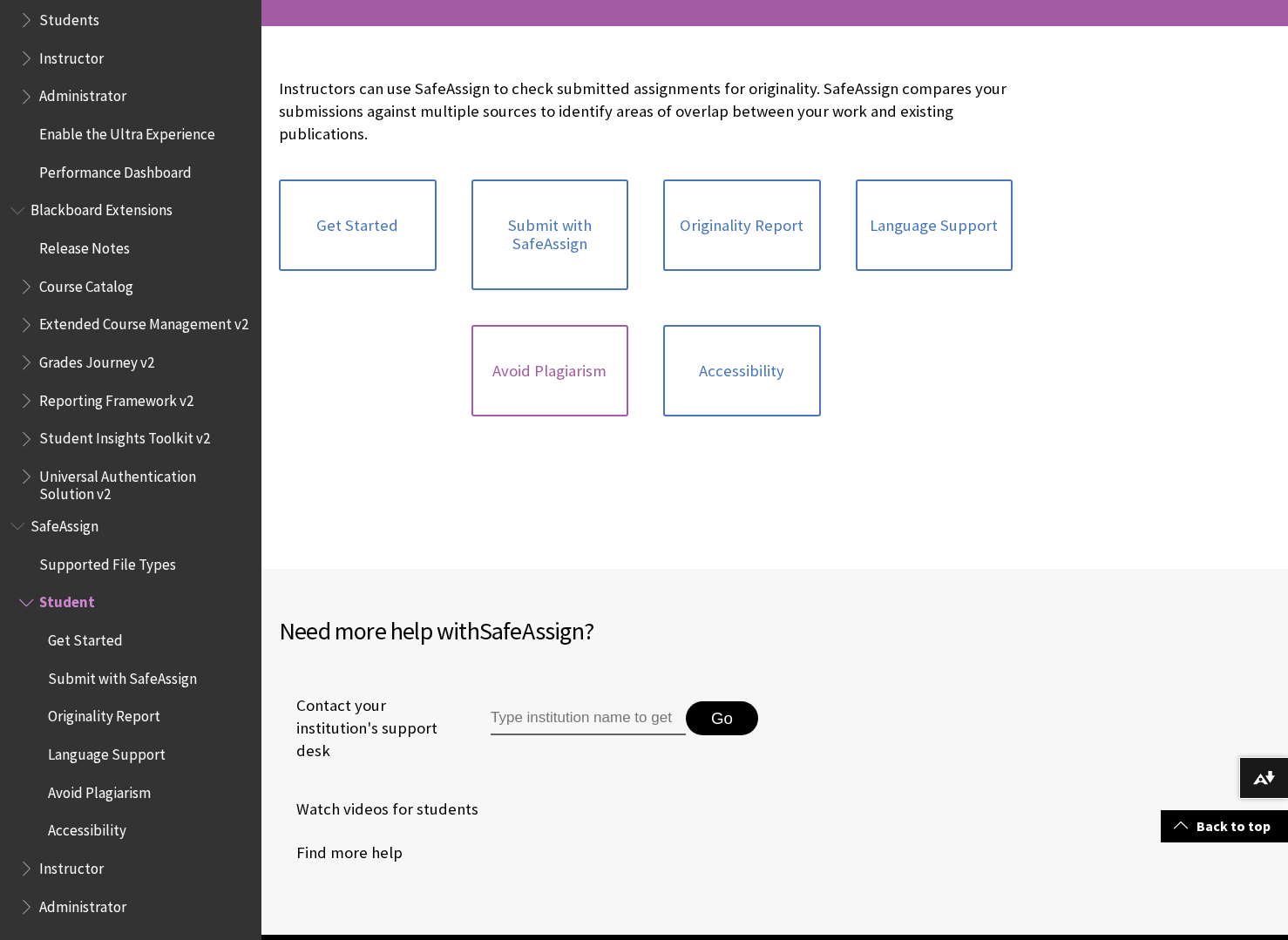click on "Avoid Plagiarism" at bounding box center (550, 371) 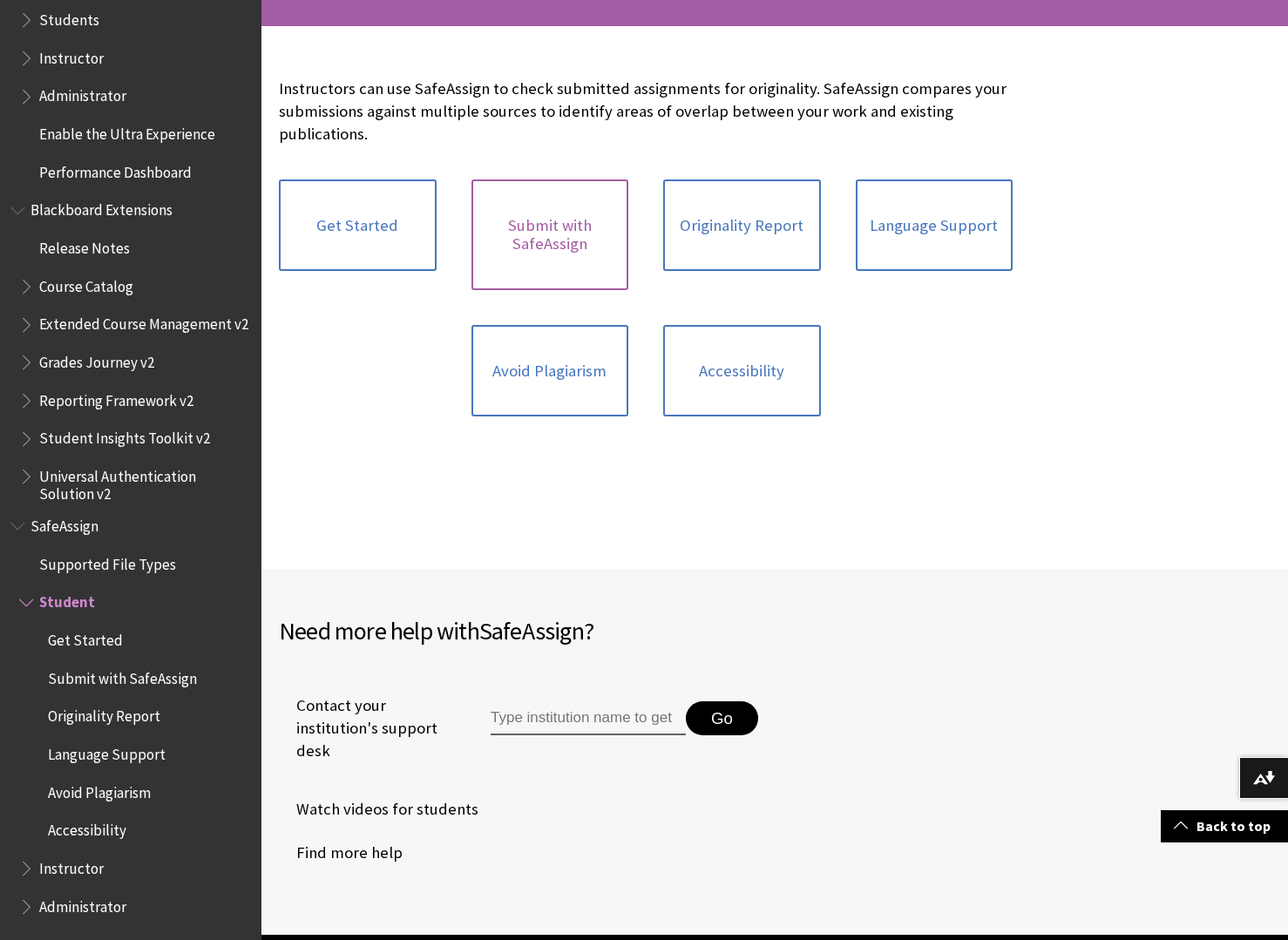 click on "Submit with SafeAssign" at bounding box center (550, 234) 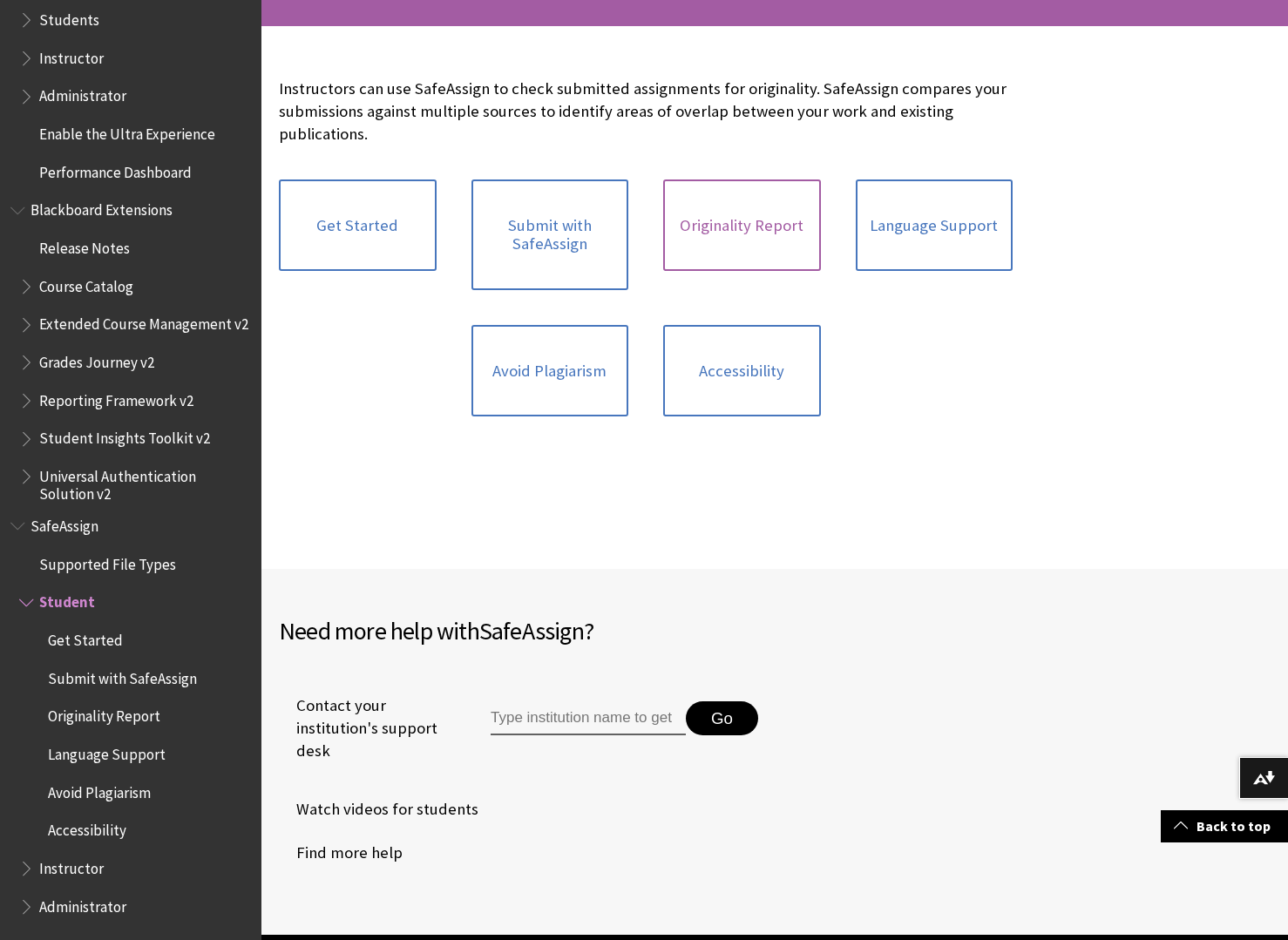 click on "Originality Report" at bounding box center [742, 226] 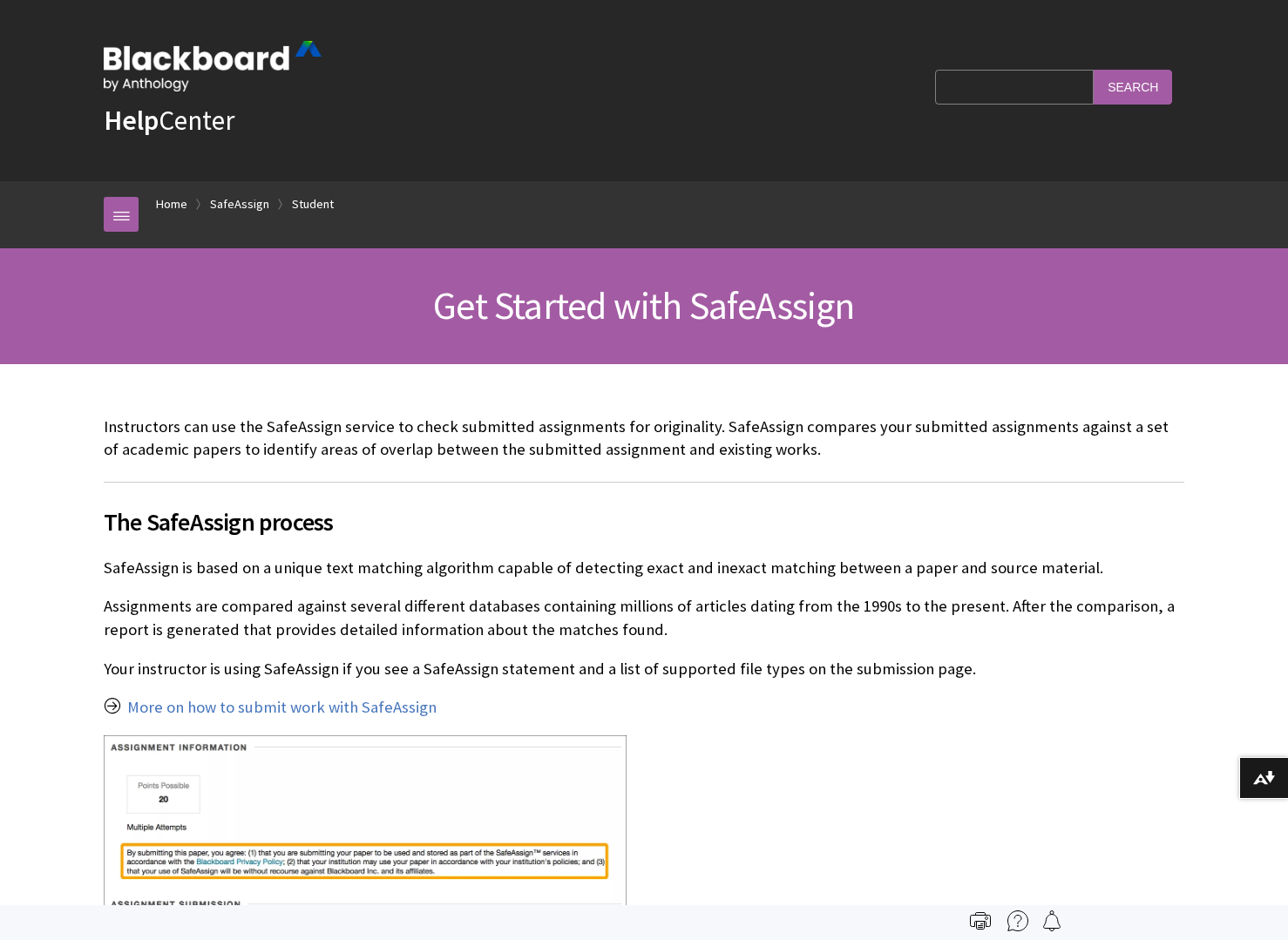 scroll, scrollTop: 0, scrollLeft: 0, axis: both 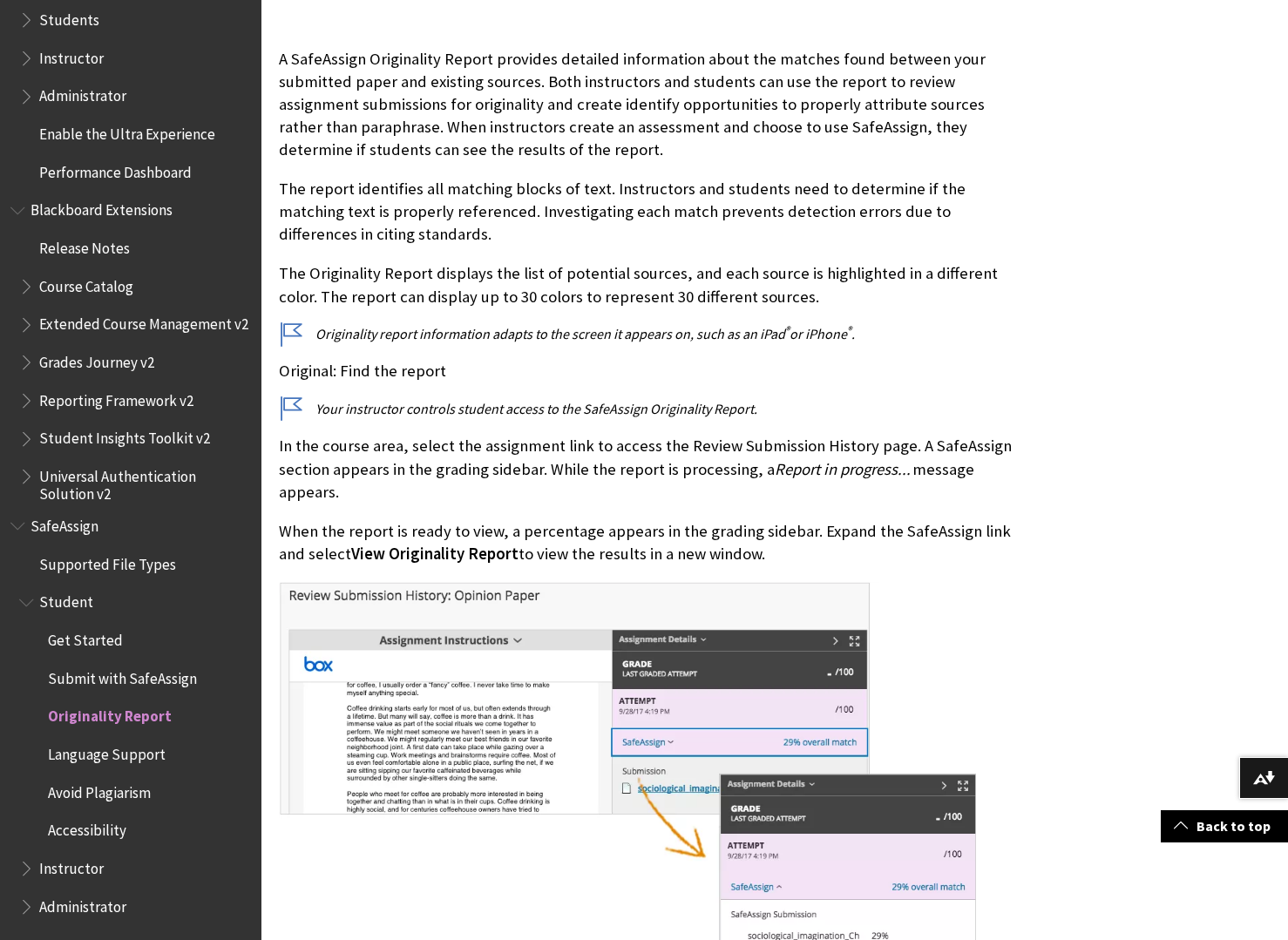 click on "SafeAssign" at bounding box center (64, 523) 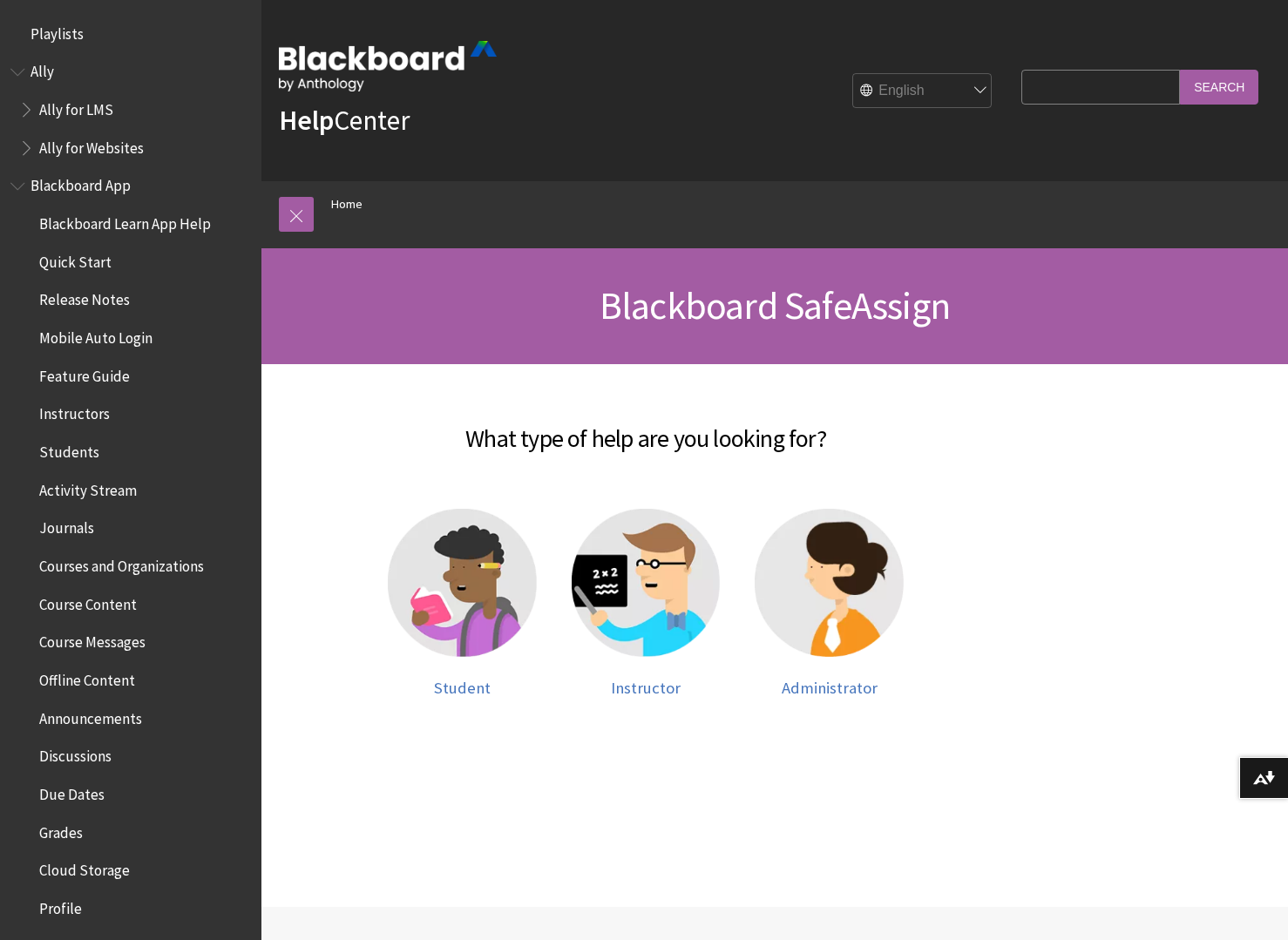 scroll, scrollTop: 0, scrollLeft: 0, axis: both 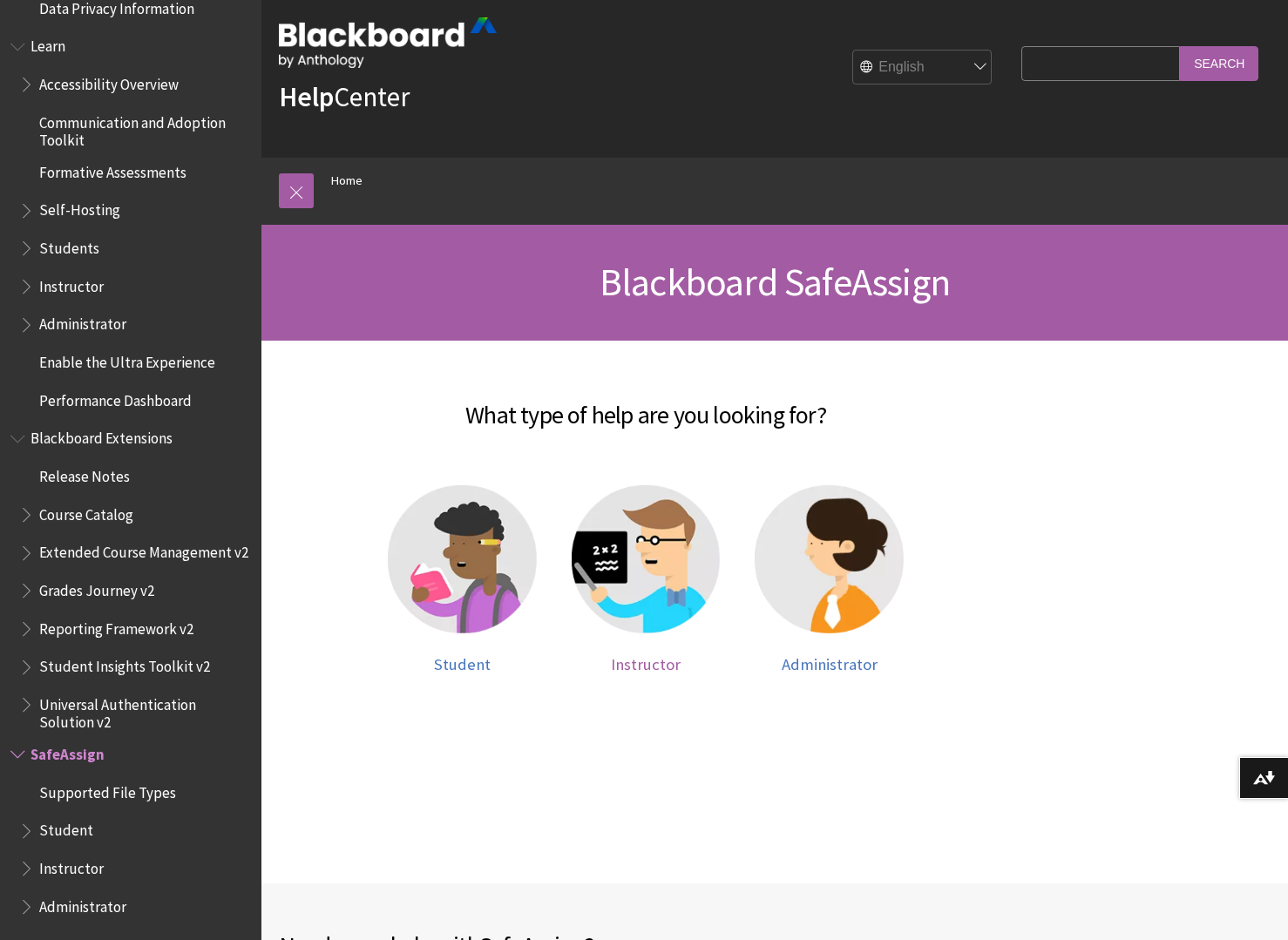 click at bounding box center (646, 559) 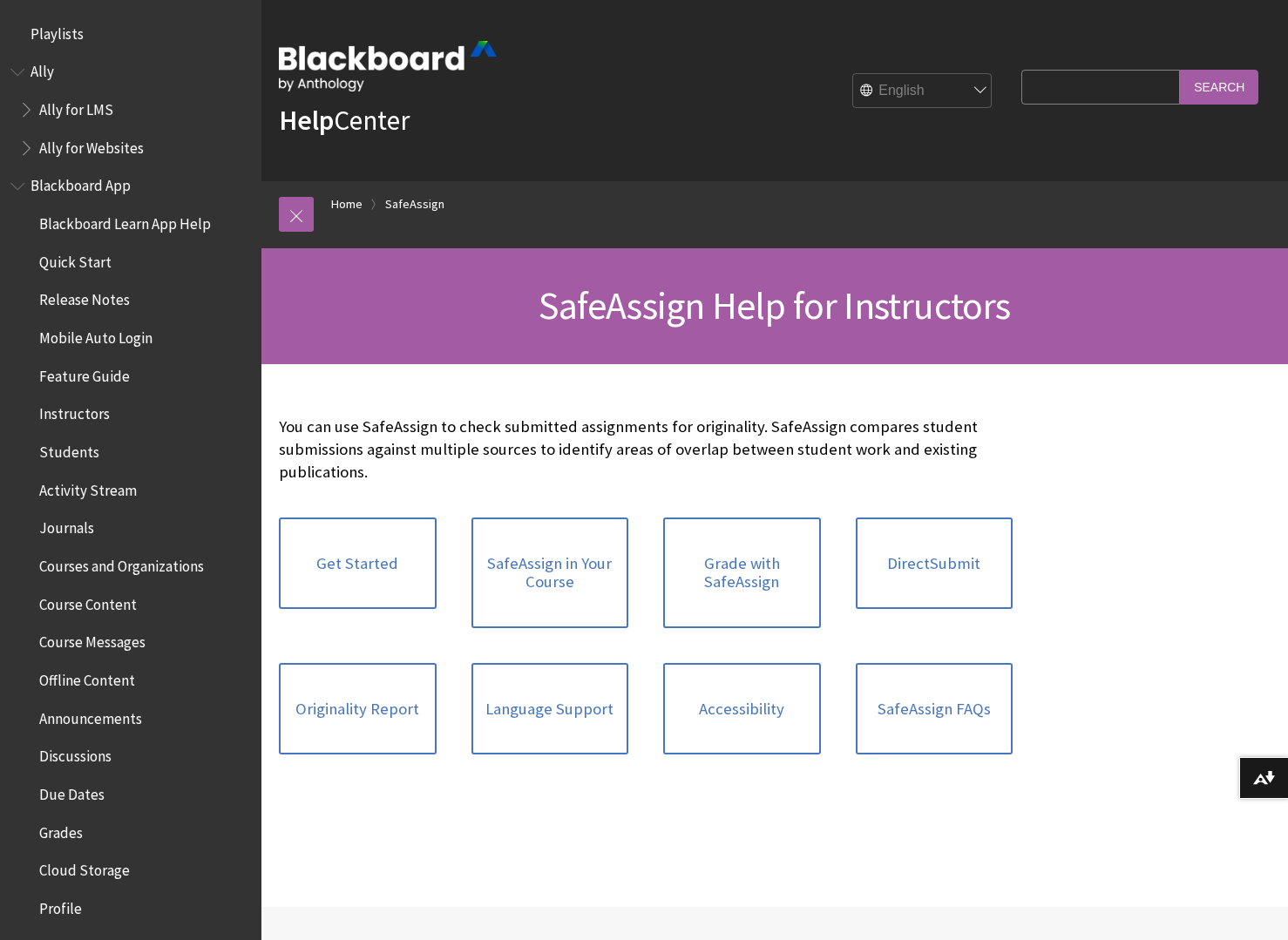 scroll, scrollTop: 0, scrollLeft: 0, axis: both 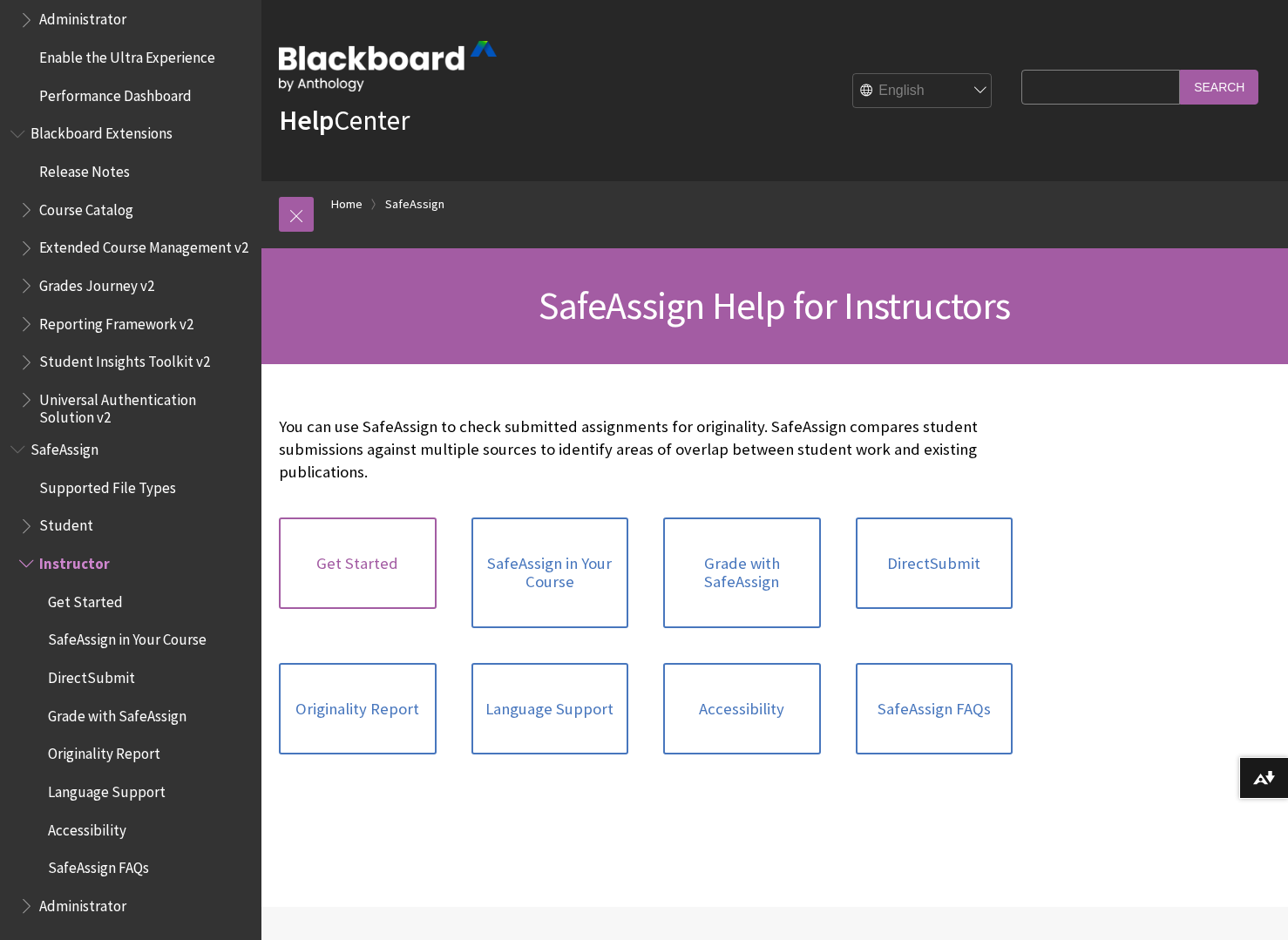 click on "Get Started" at bounding box center (357, 564) 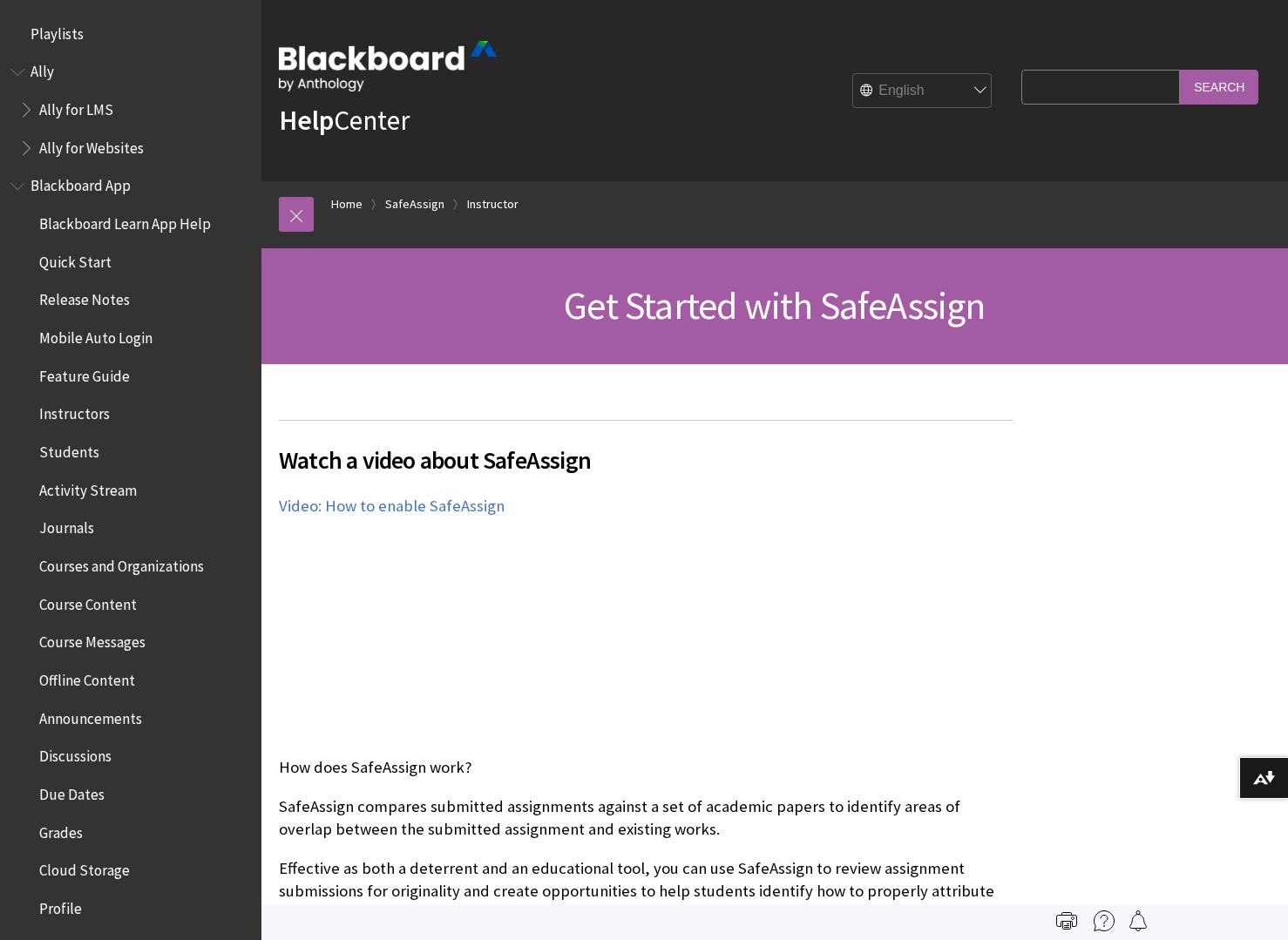 scroll, scrollTop: 0, scrollLeft: 0, axis: both 